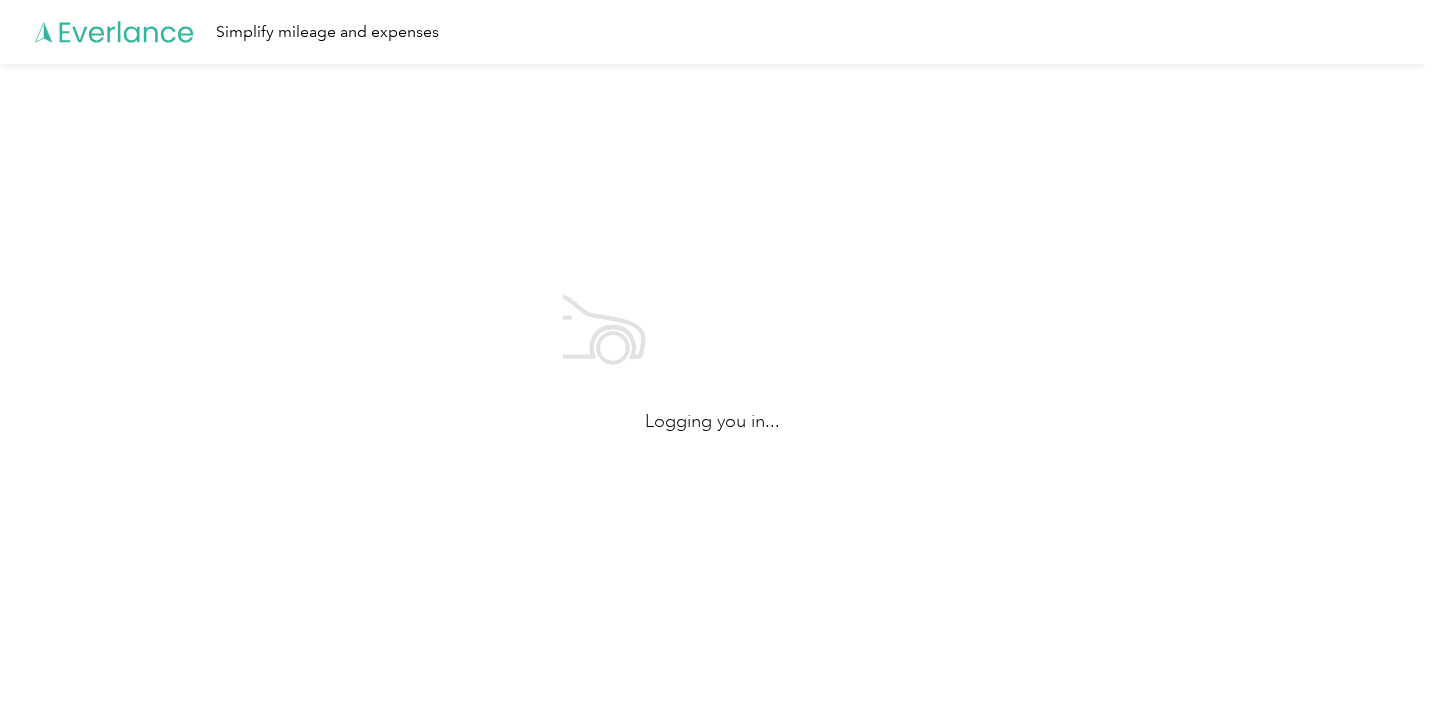 scroll, scrollTop: 0, scrollLeft: 0, axis: both 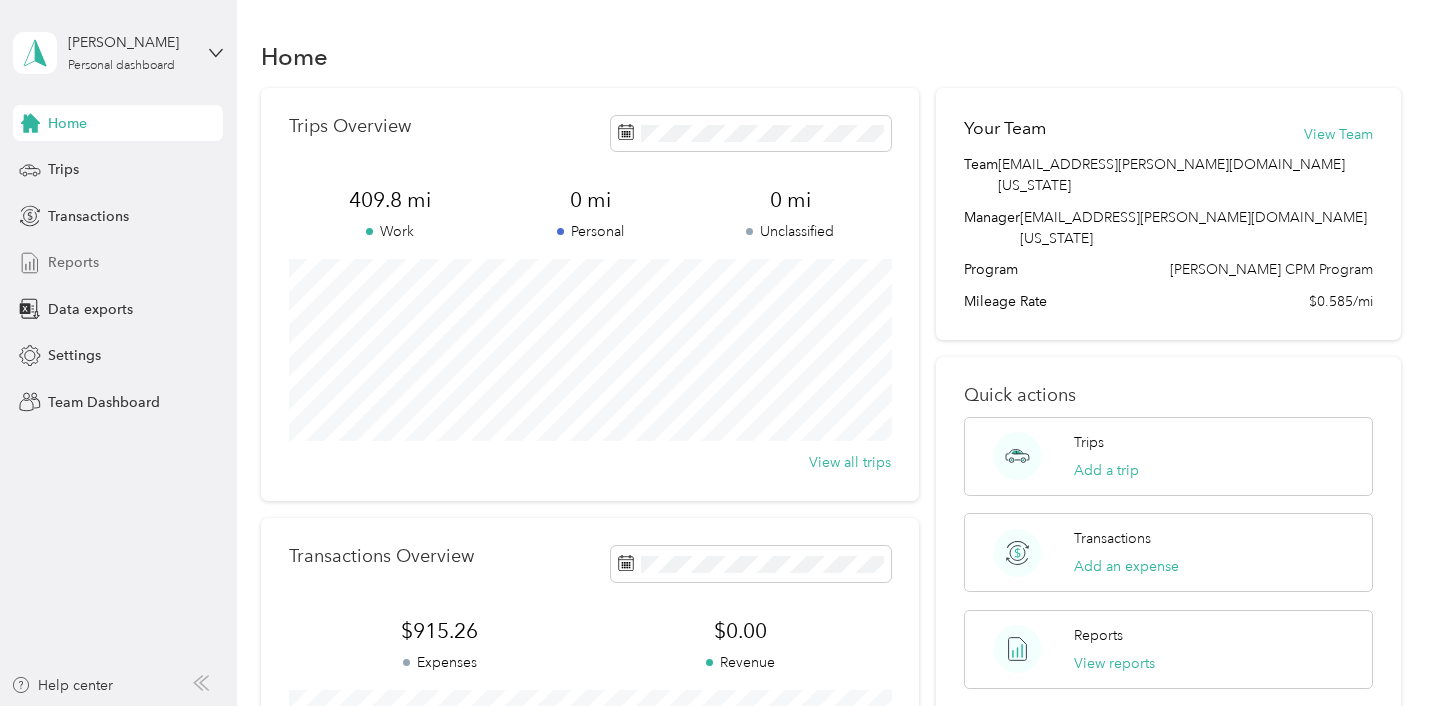 click on "Reports" at bounding box center [73, 262] 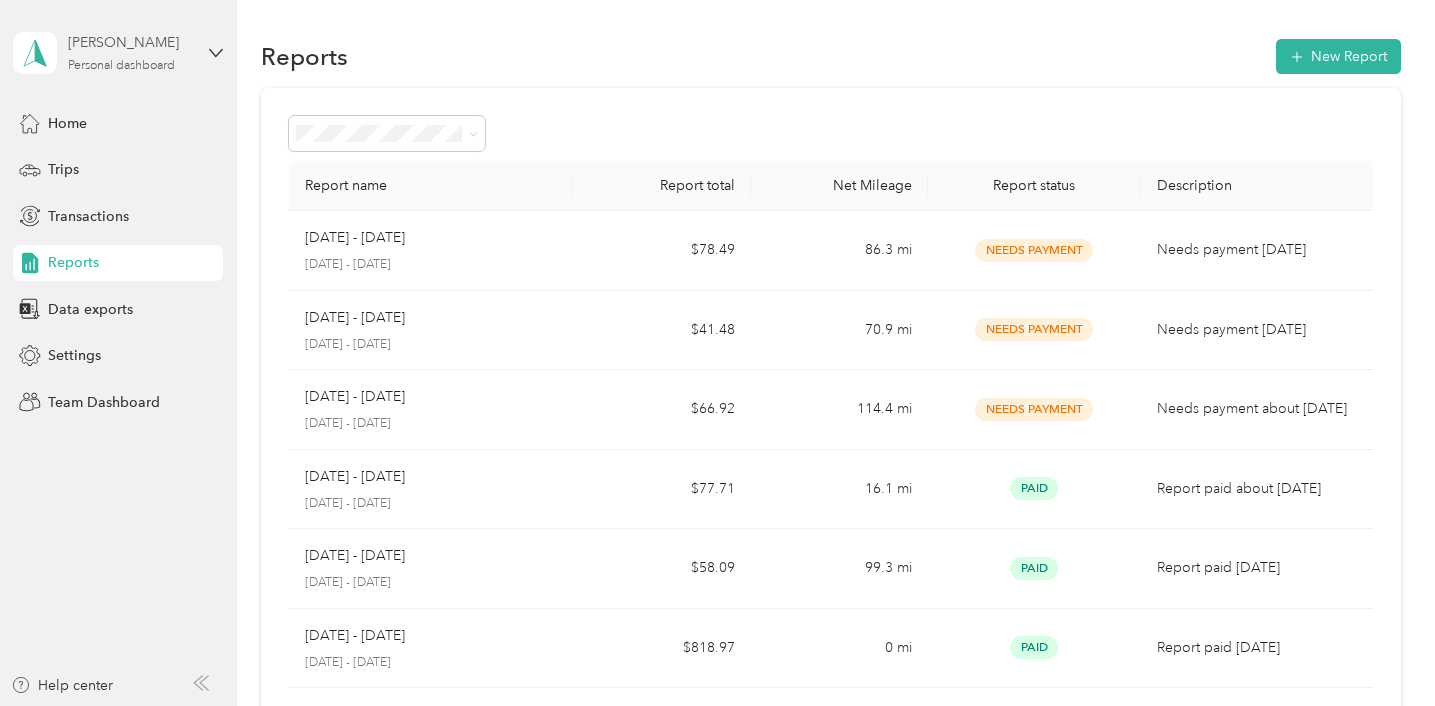 click on "[PERSON_NAME]" at bounding box center [130, 42] 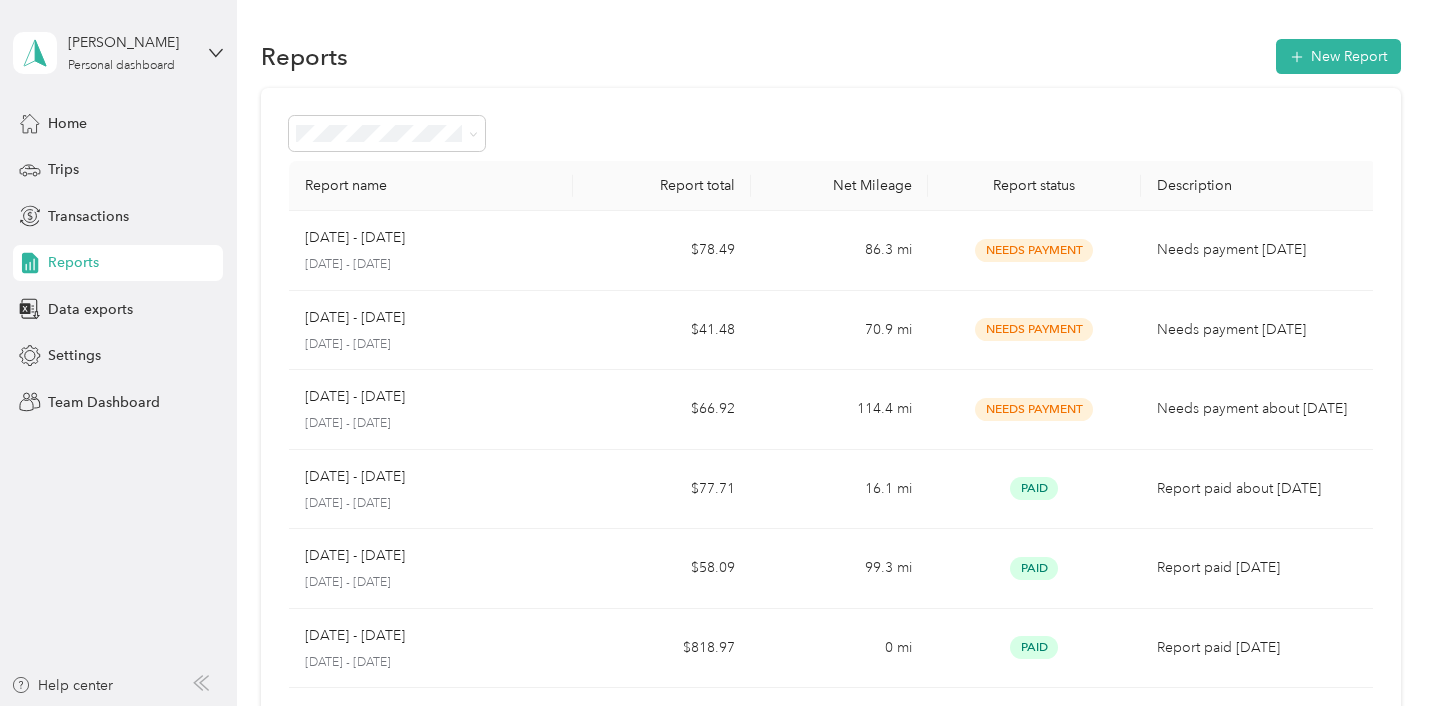 click on "Team dashboard" at bounding box center [317, 160] 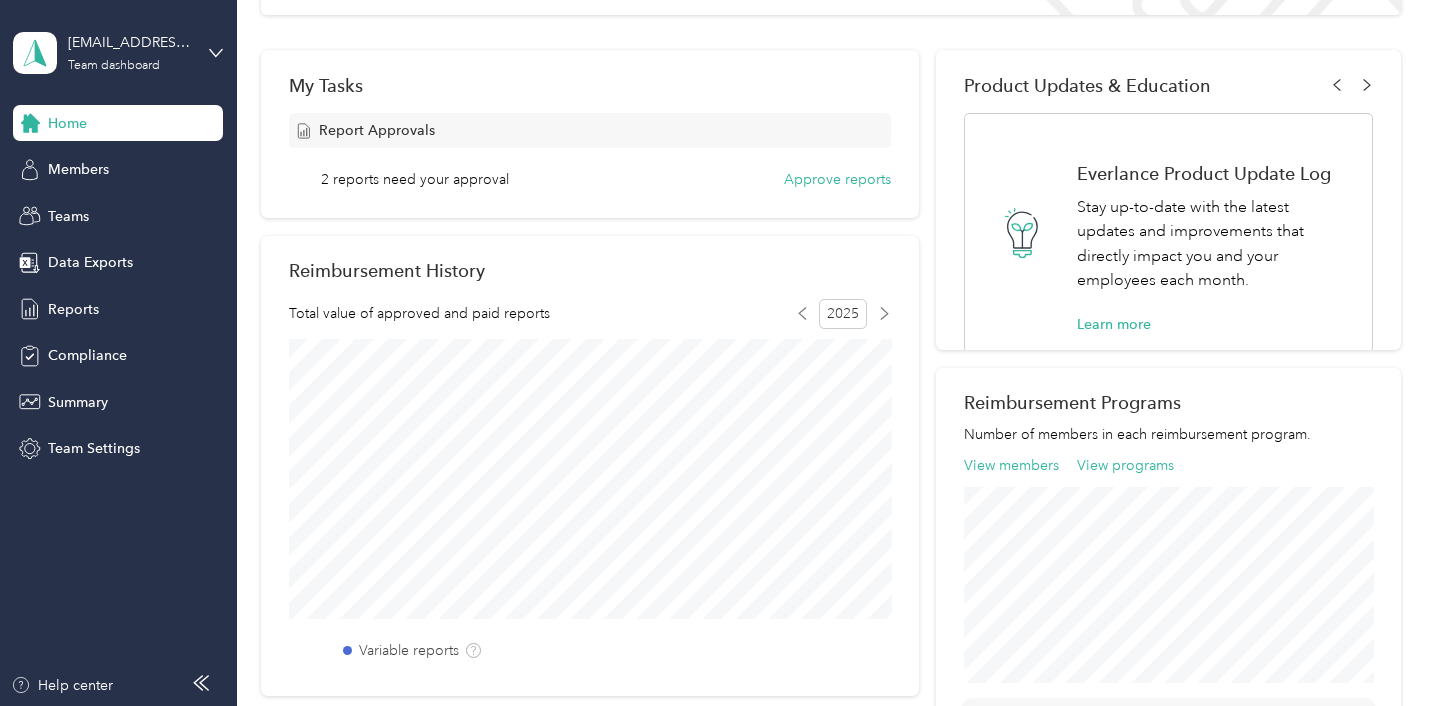 scroll, scrollTop: 121, scrollLeft: 0, axis: vertical 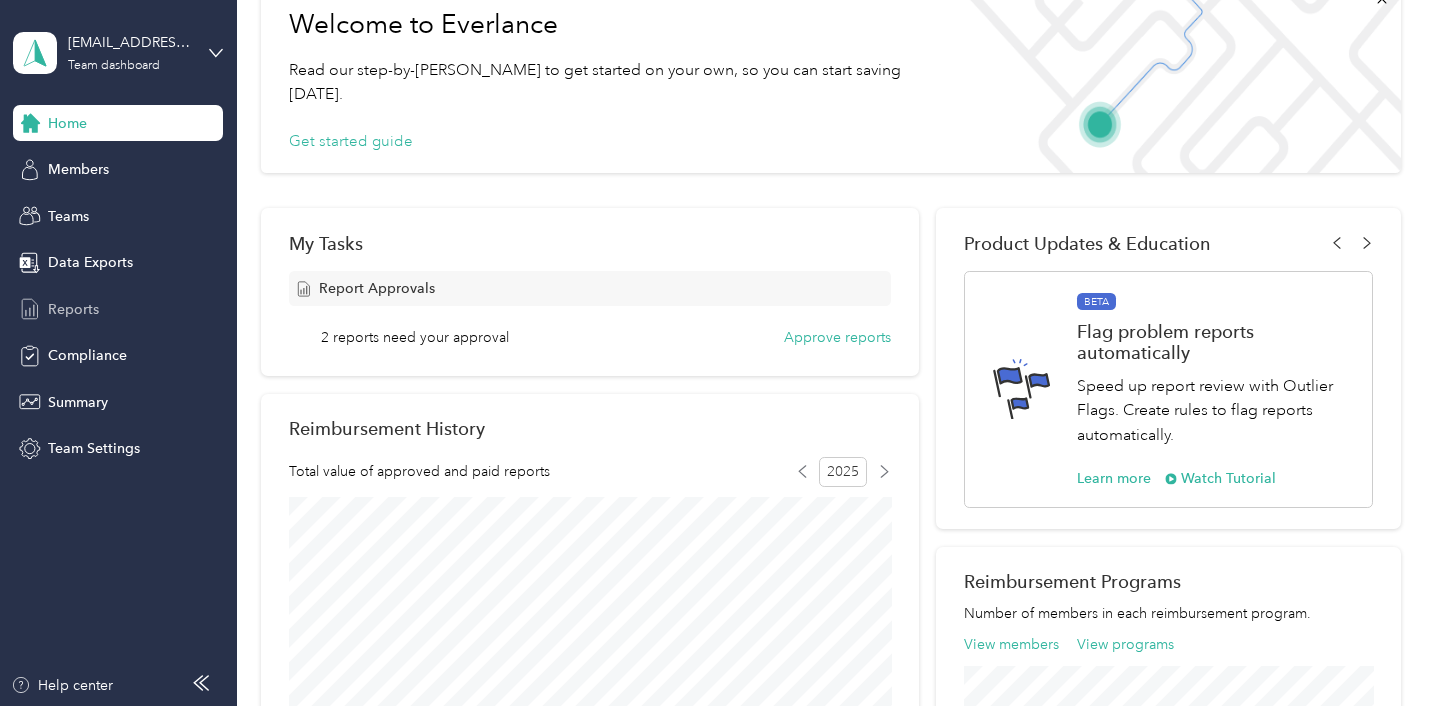 click on "Reports" at bounding box center (73, 309) 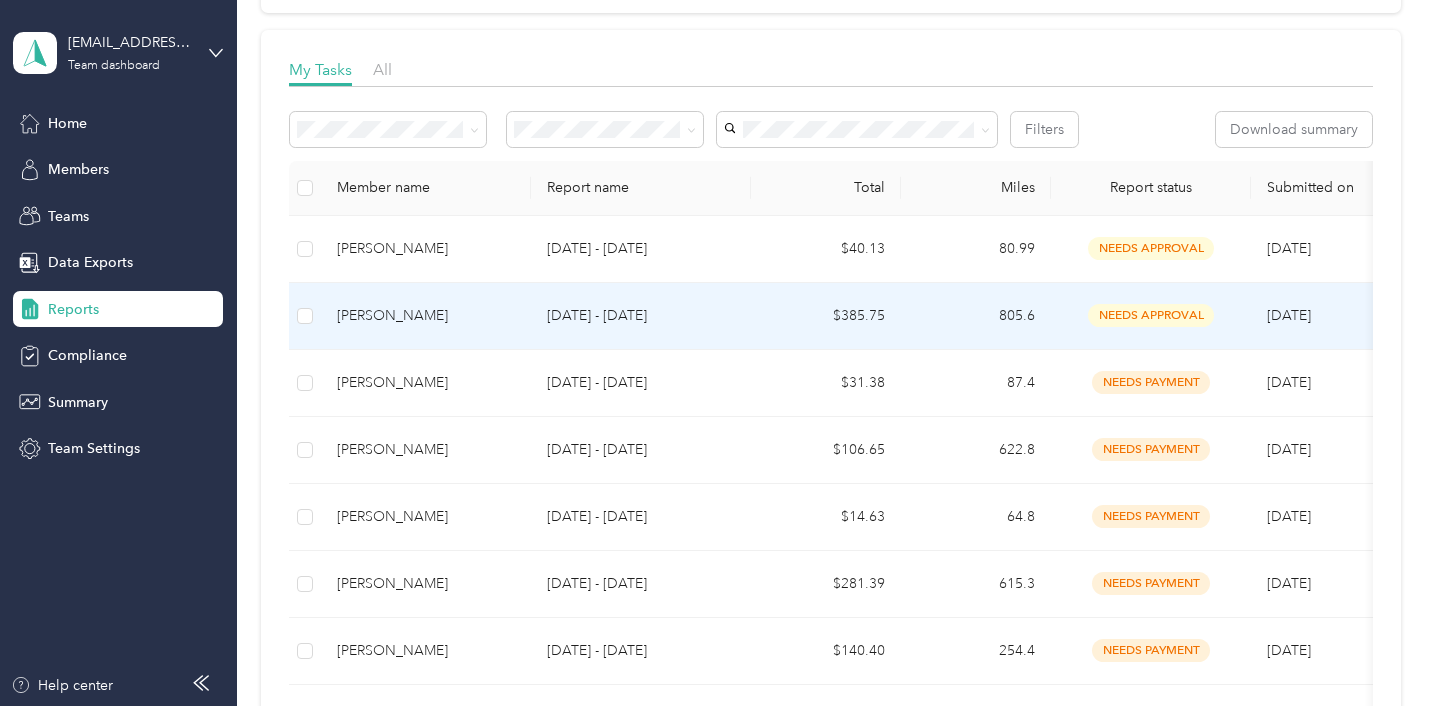 scroll, scrollTop: 257, scrollLeft: 0, axis: vertical 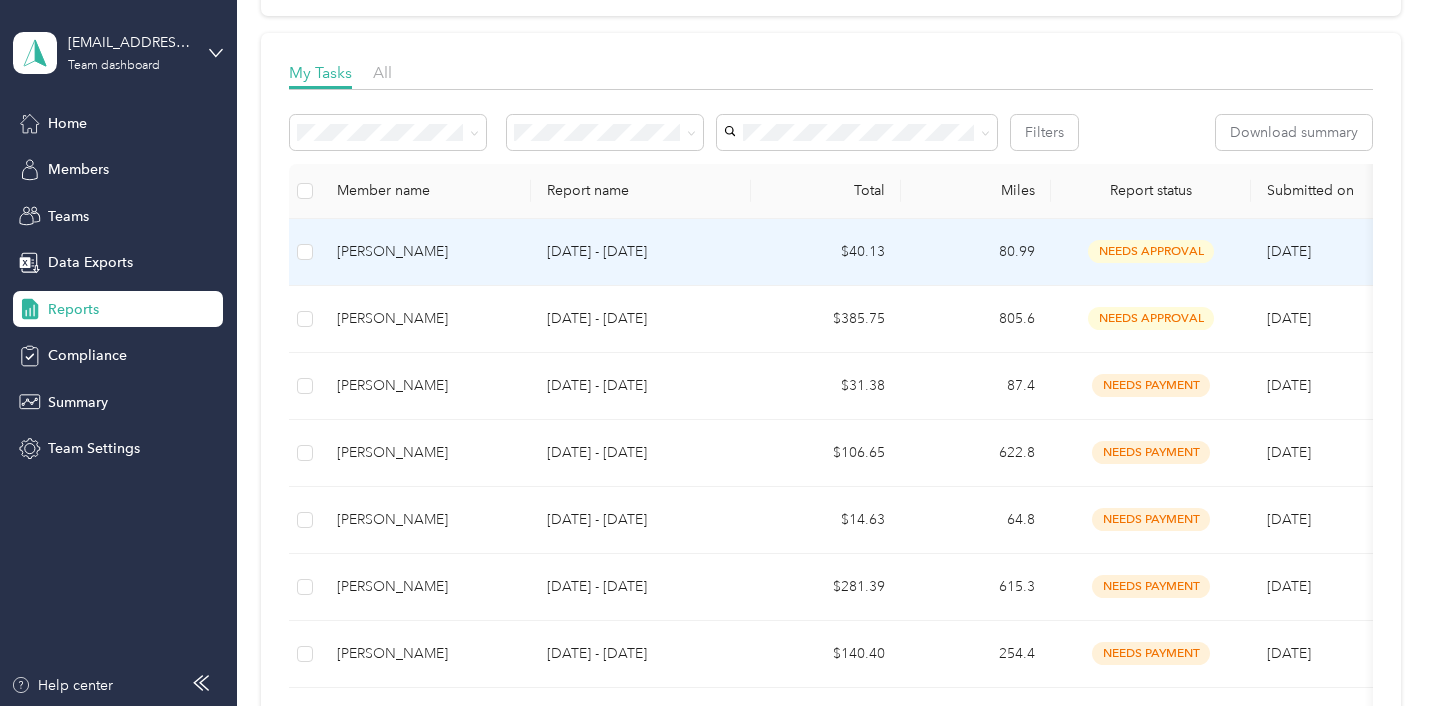 click on "[PERSON_NAME]" at bounding box center (426, 252) 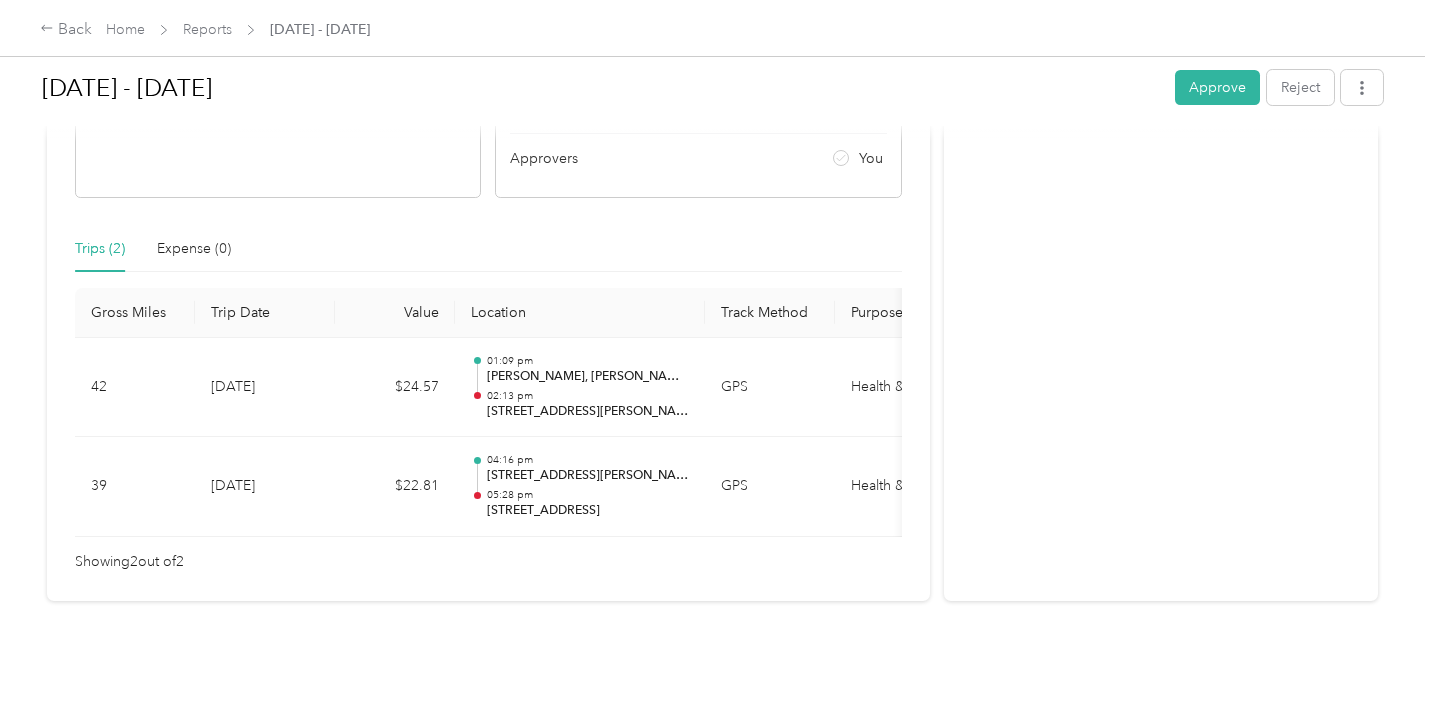 scroll, scrollTop: 376, scrollLeft: 0, axis: vertical 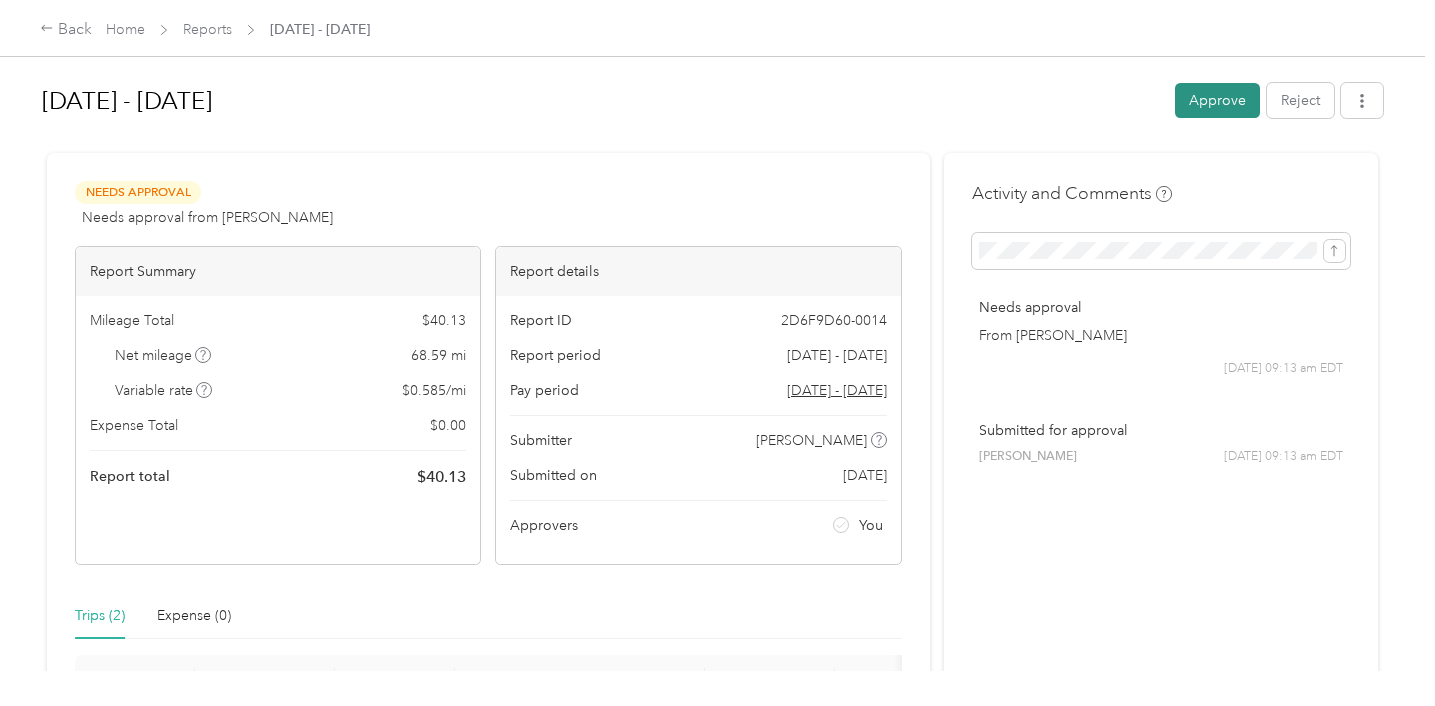 click on "Approve" at bounding box center (1217, 100) 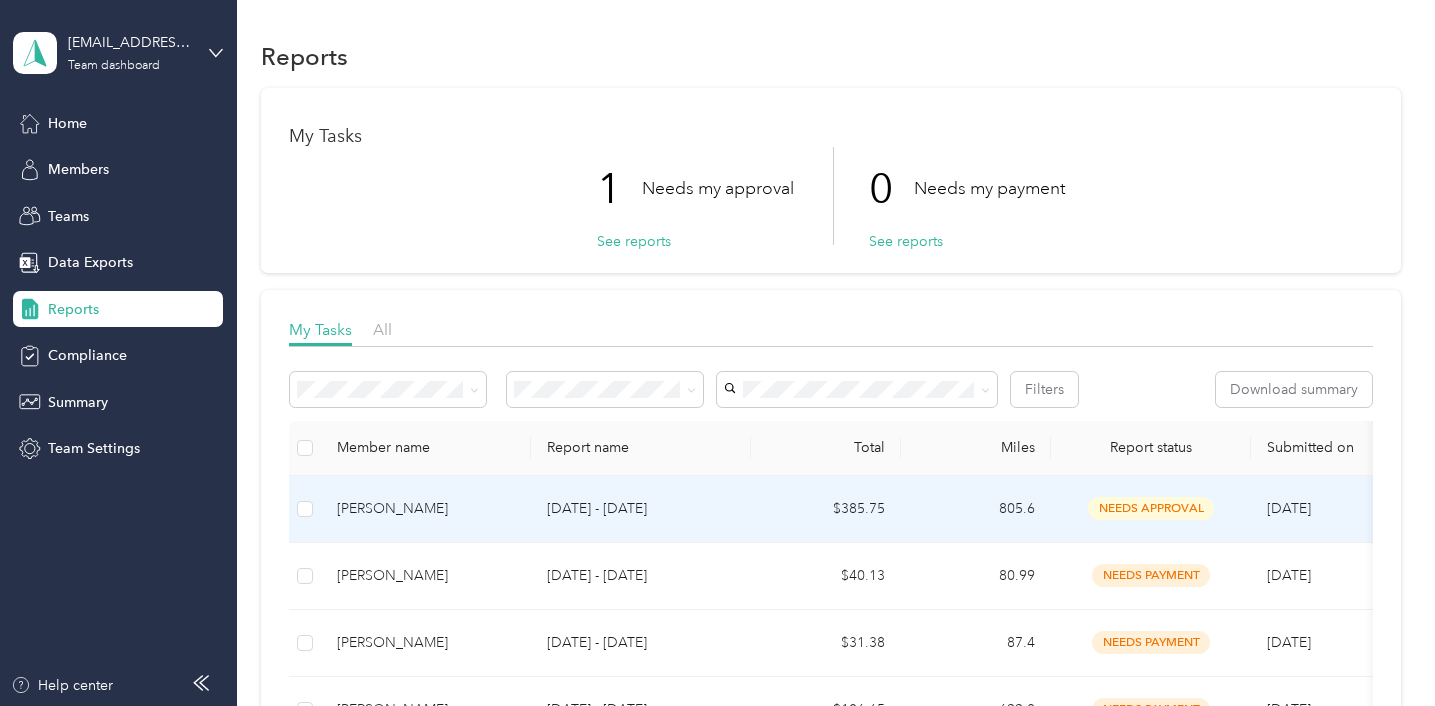 click on "[PERSON_NAME]" at bounding box center (426, 509) 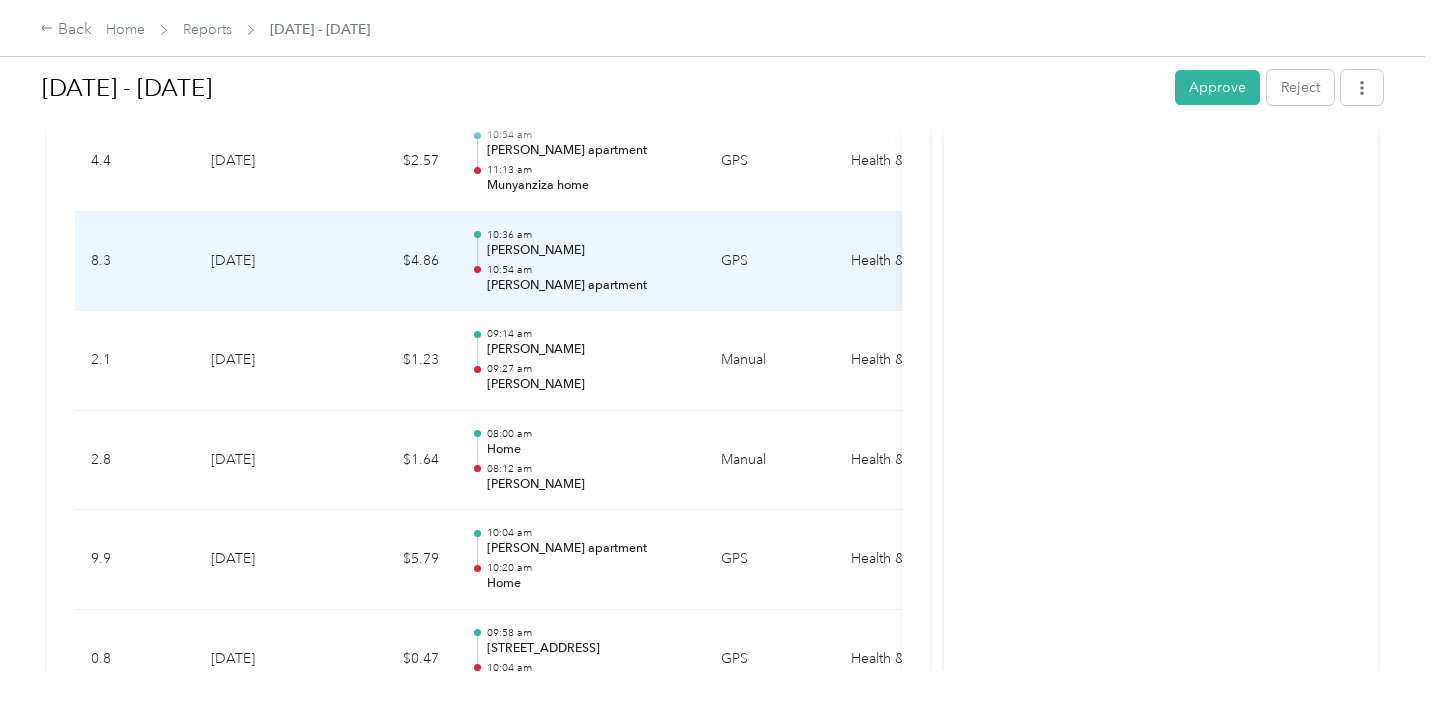 scroll, scrollTop: 900, scrollLeft: 0, axis: vertical 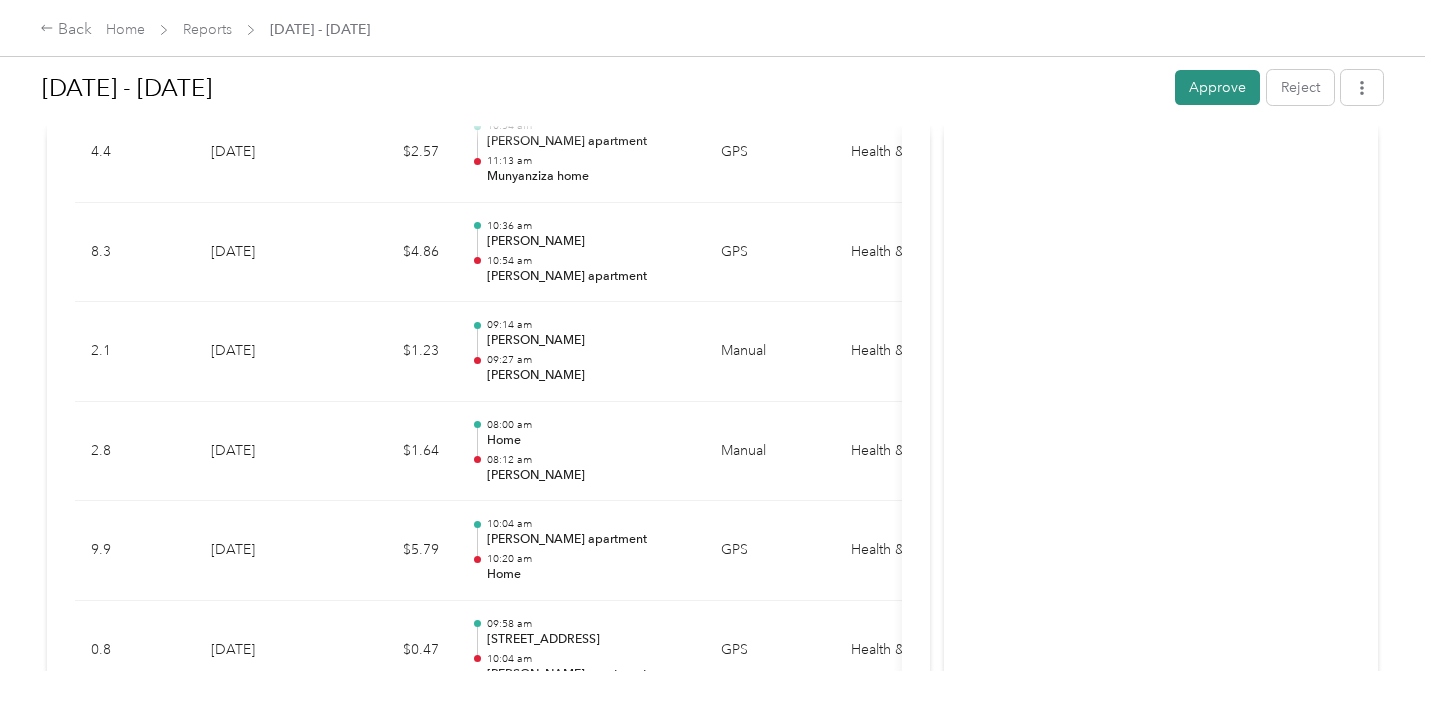 click on "Approve" at bounding box center [1217, 87] 